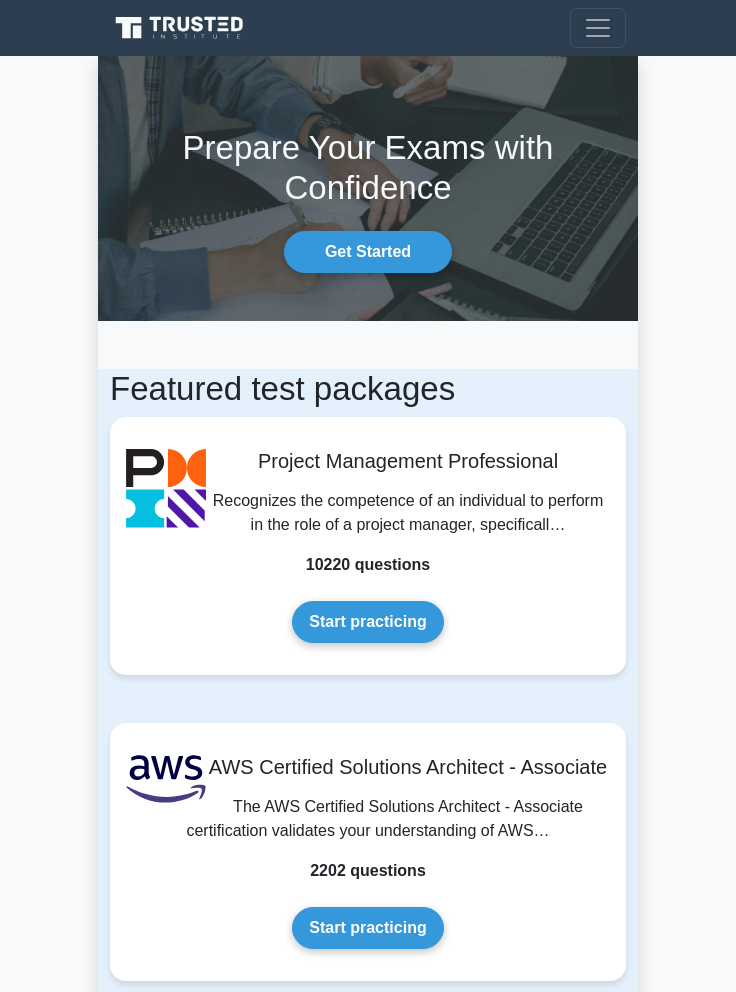 scroll, scrollTop: 0, scrollLeft: 0, axis: both 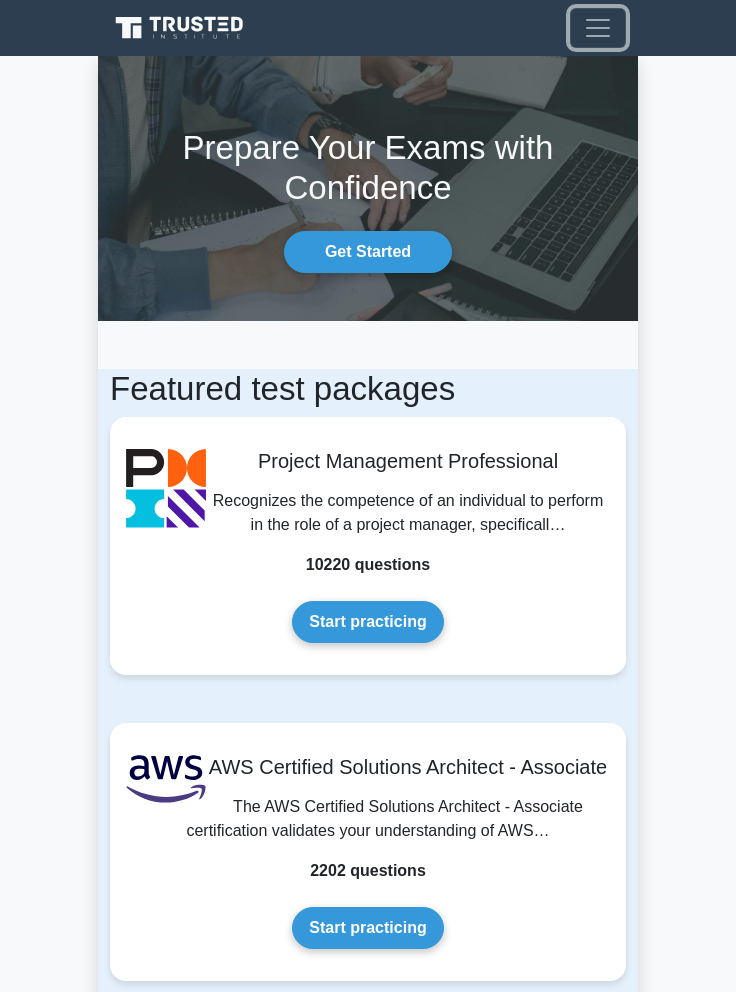 click at bounding box center [598, 28] 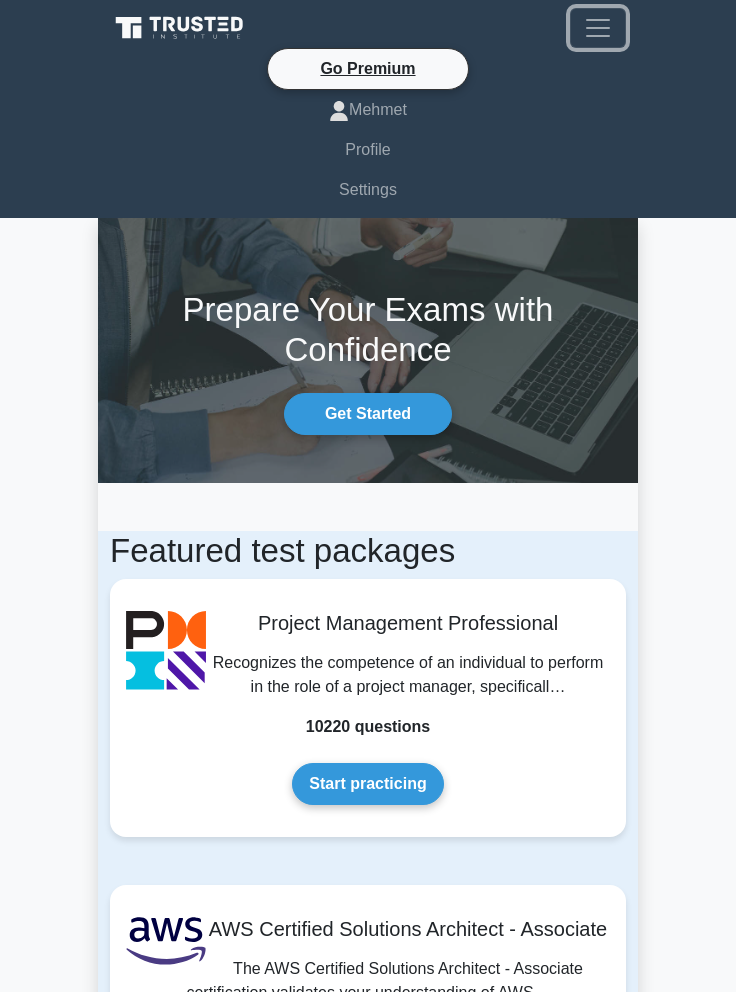 click at bounding box center (598, 28) 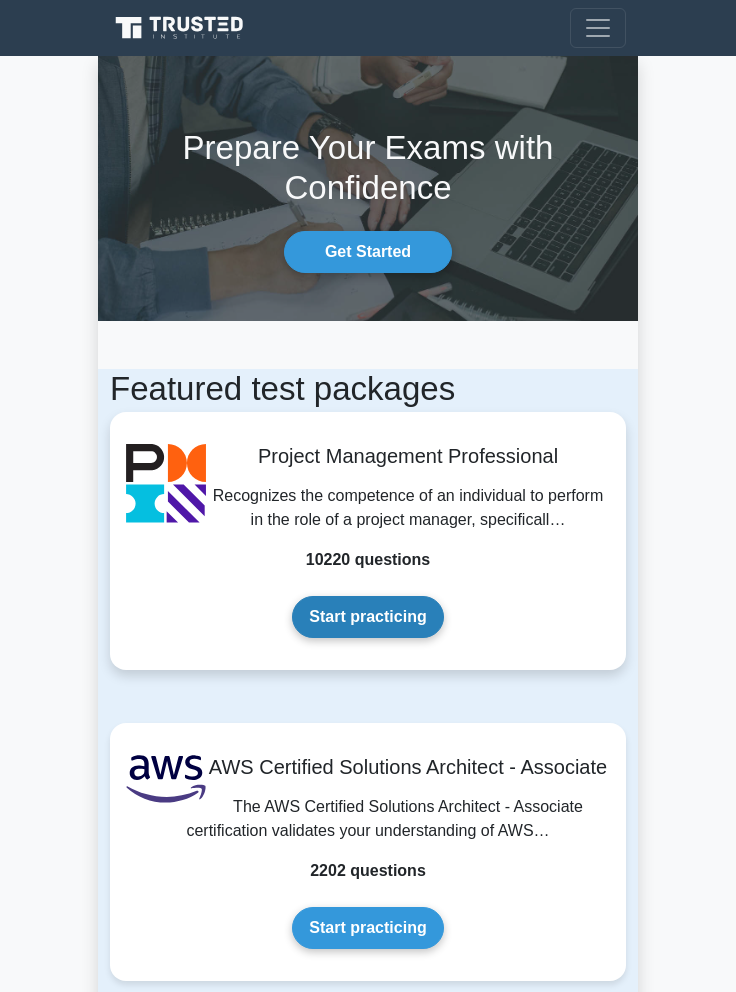 click on "Start practicing" at bounding box center [367, 617] 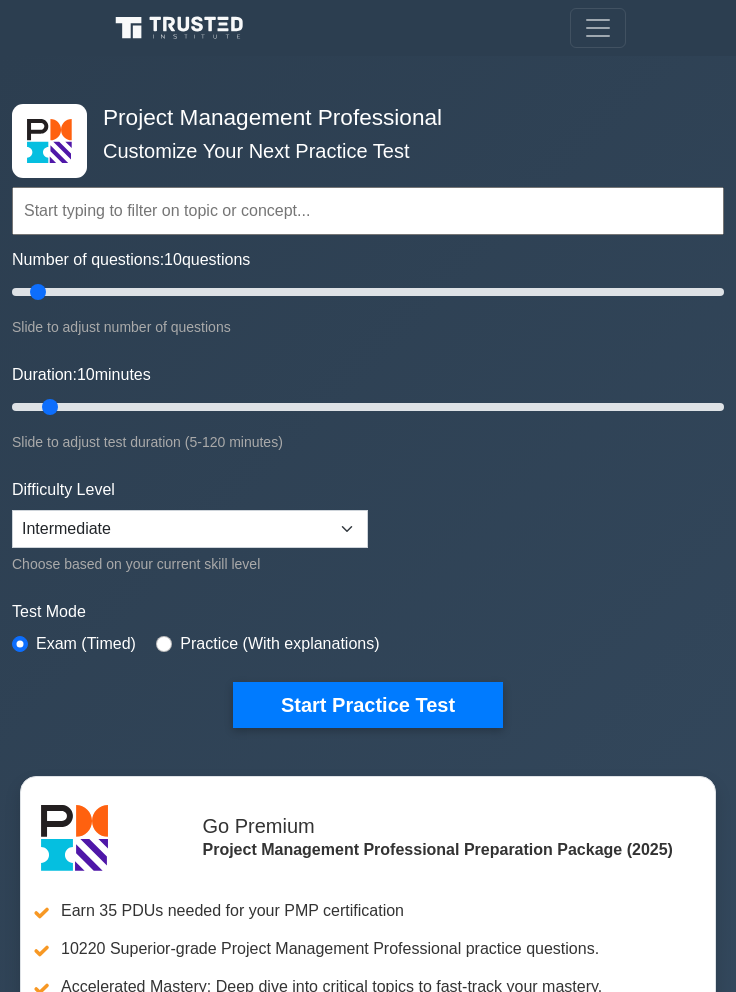 scroll, scrollTop: 0, scrollLeft: 0, axis: both 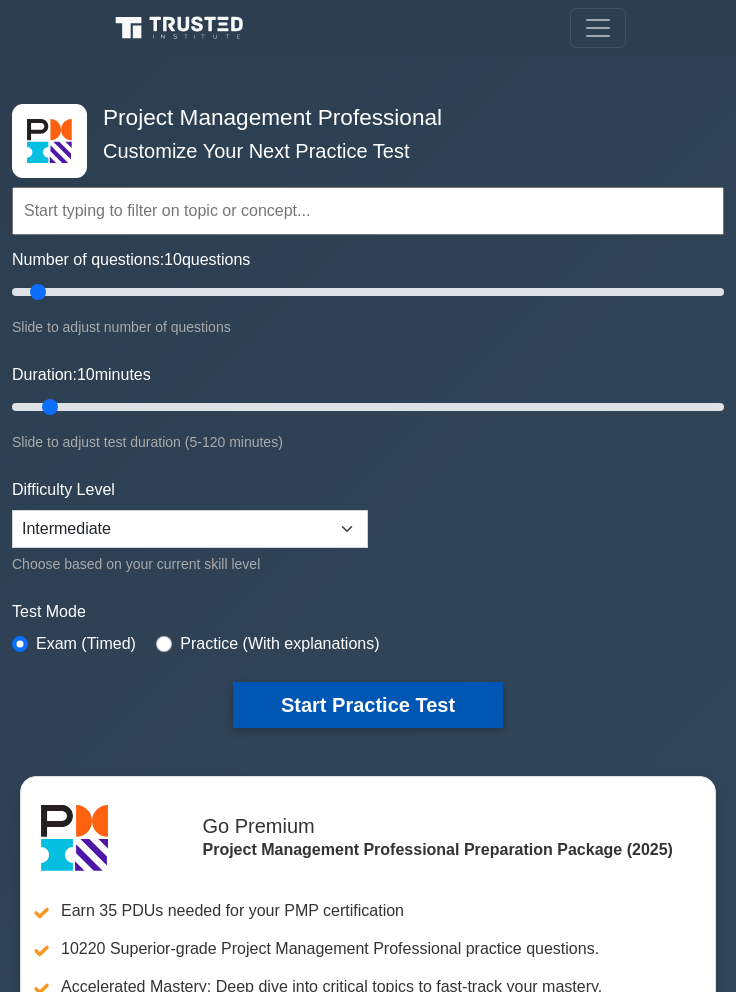 click on "Start Practice Test" at bounding box center (368, 705) 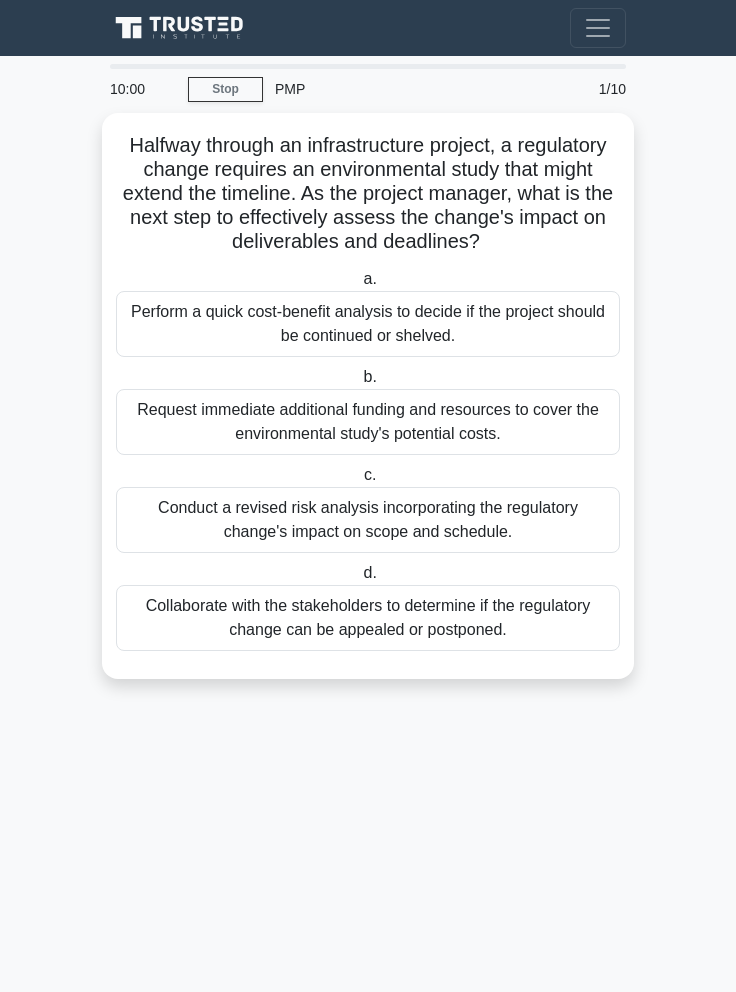 scroll, scrollTop: 0, scrollLeft: 0, axis: both 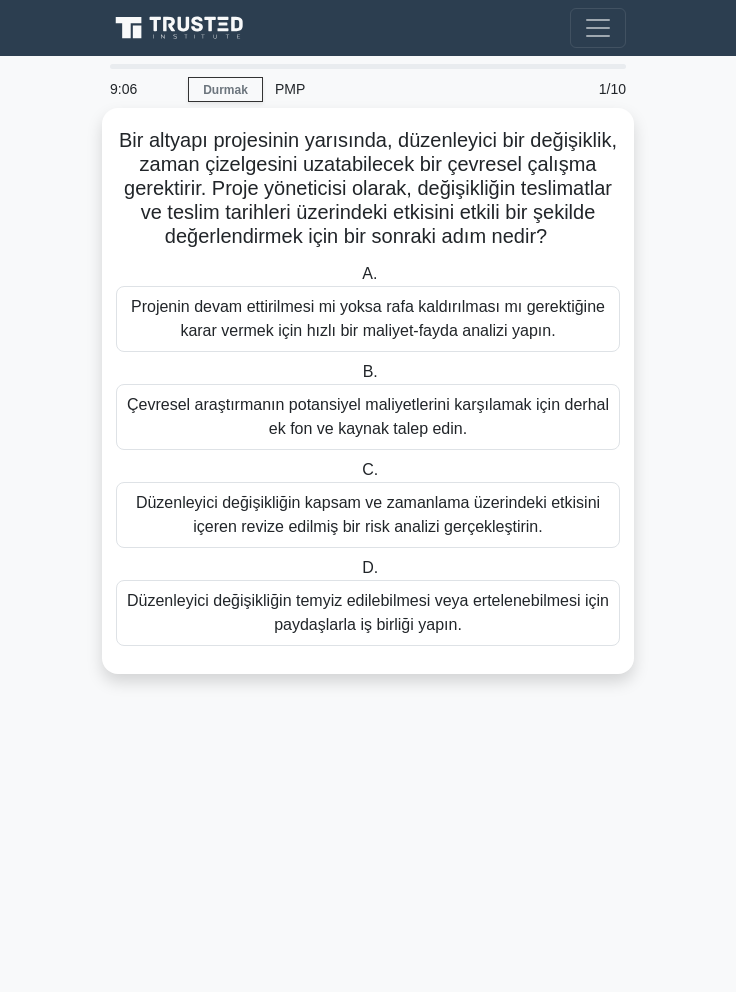 click on "Düzenleyici değişikliğin kapsam ve zamanlama üzerindeki etkisini içeren revize edilmiş bir risk analizi gerçekleştirin." at bounding box center [368, 515] 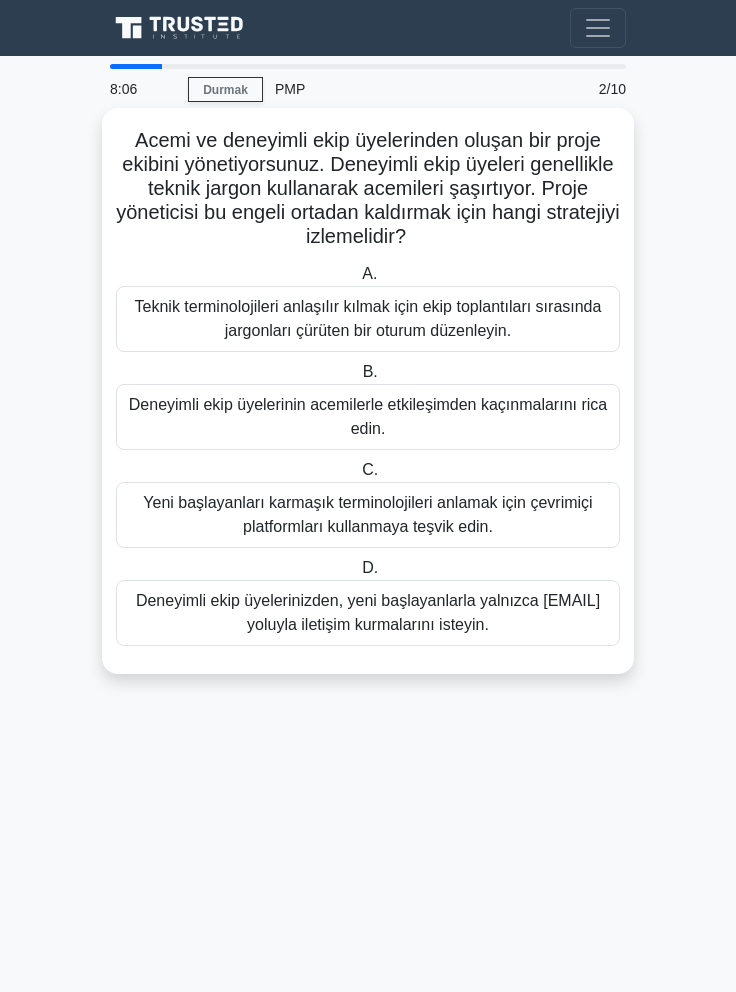 click on "Teknik terminolojileri anlaşılır kılmak için ekip toplantıları sırasında jargonları çürüten bir oturum düzenleyin." at bounding box center (368, 318) 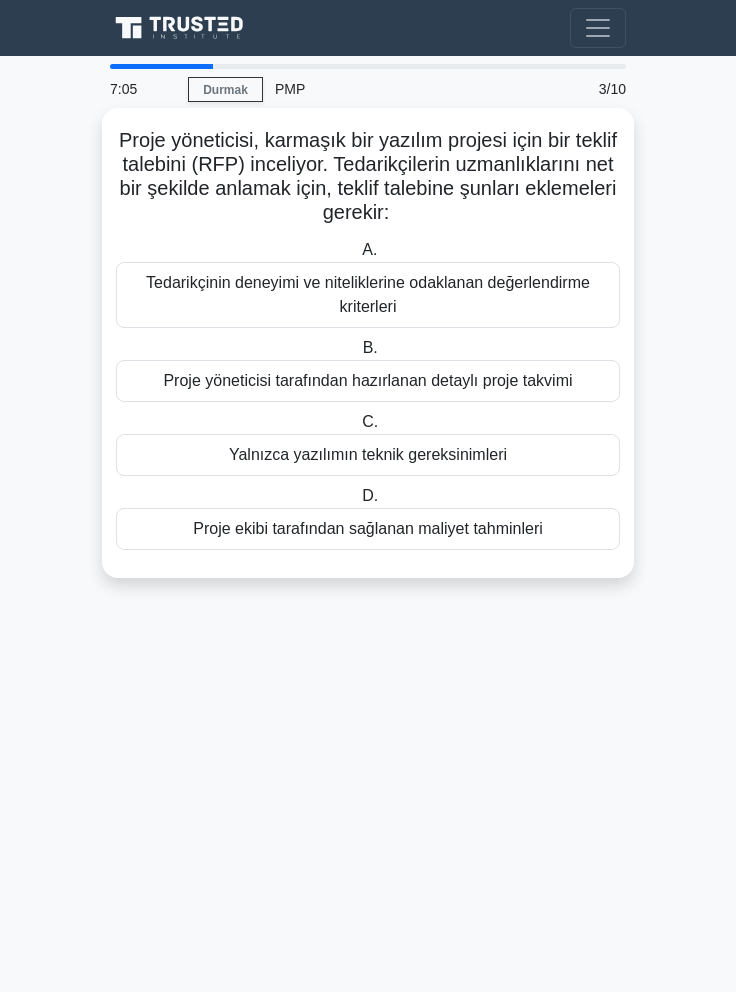 click on "Tedarikçinin deneyimi ve niteliklerine odaklanan değerlendirme kriterleri" at bounding box center [368, 295] 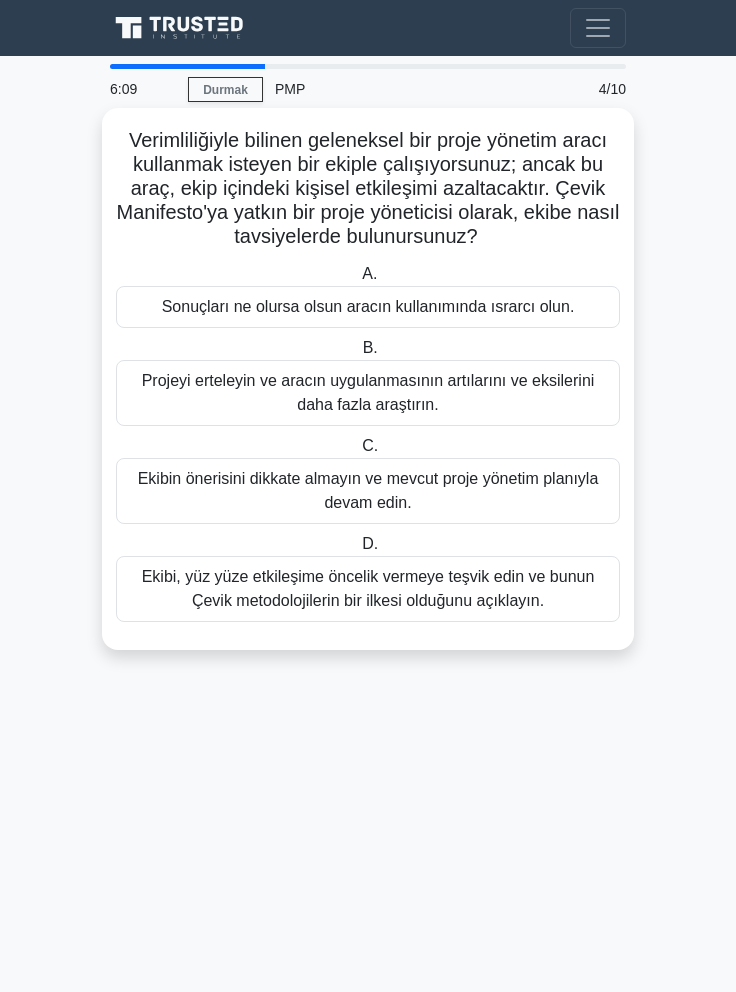 click on "Ekibi, yüz yüze etkileşime öncelik vermeye teşvik edin ve bunun Çevik metodolojilerin bir ilkesi olduğunu açıklayın." at bounding box center [368, 589] 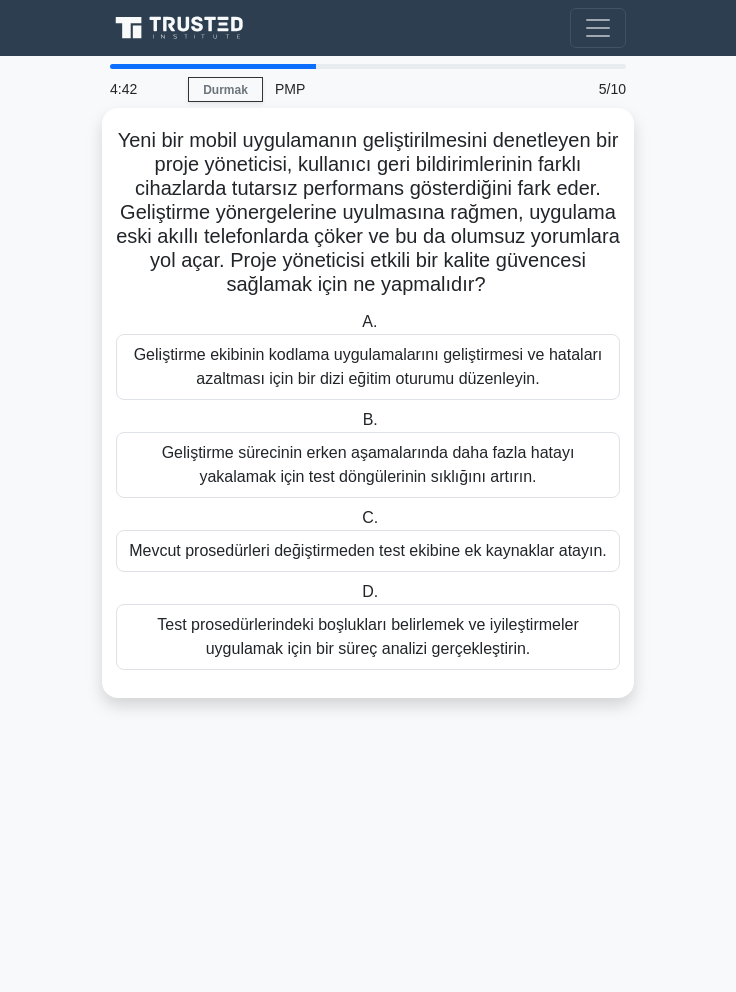click on "Test prosedürlerindeki boşlukları belirlemek ve iyileştirmeler uygulamak için bir süreç analizi gerçekleştirin." at bounding box center [368, 637] 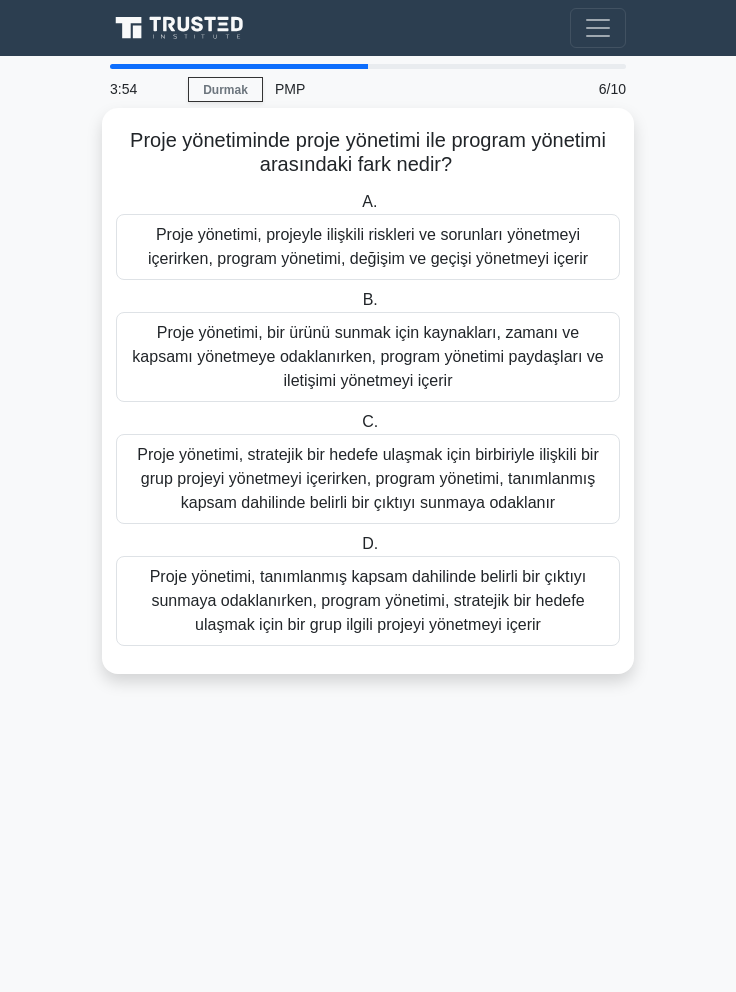 click on "Proje yönetimi, tanımlanmış kapsam dahilinde belirli bir çıktıyı sunmaya odaklanırken, program yönetimi, stratejik bir hedefe ulaşmak için bir grup ilgili projeyi yönetmeyi içerir" at bounding box center (368, 600) 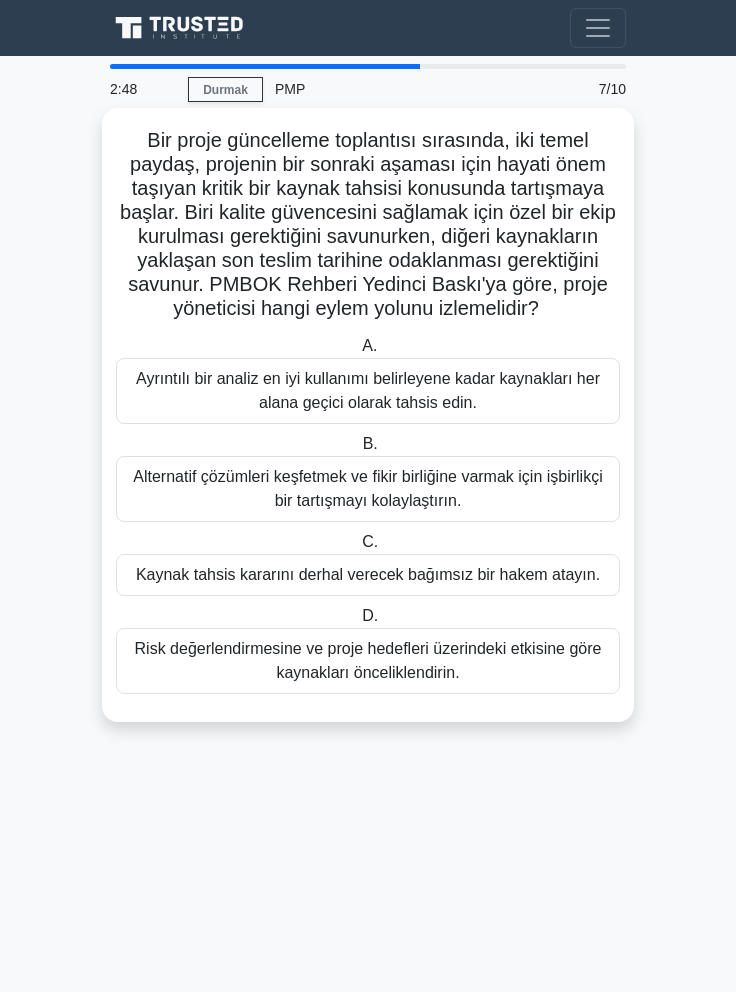 click on "Risk değerlendirmesine ve proje hedefleri üzerindeki etkisine göre kaynakları önceliklendirin." at bounding box center (368, 660) 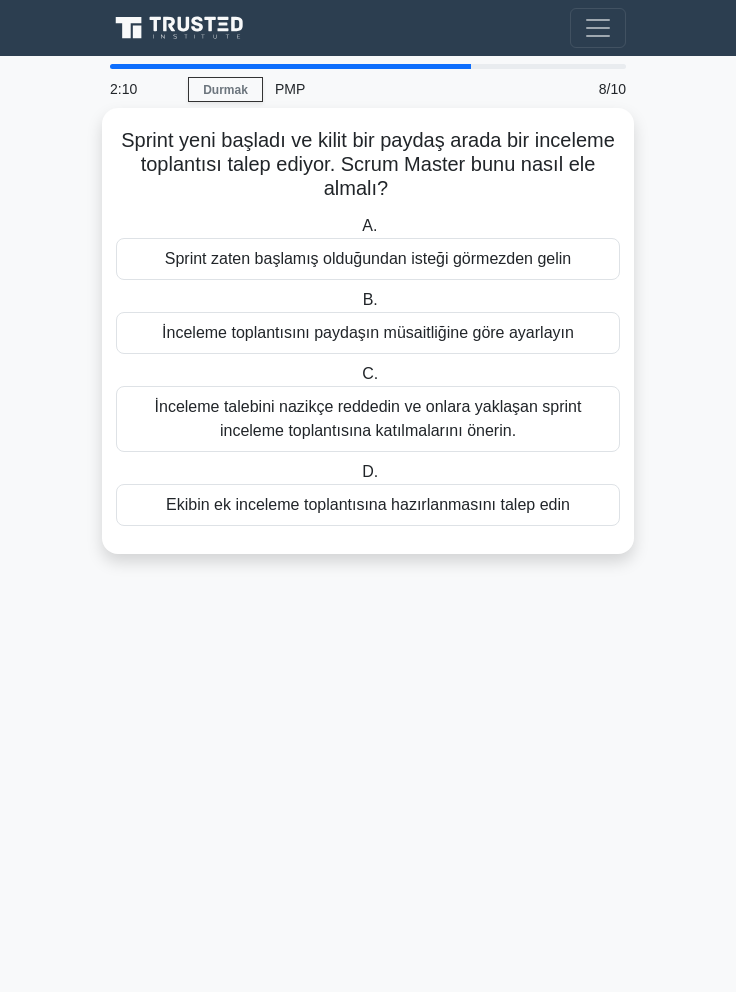 click on "İnceleme talebini nazikçe reddedin ve onlara yaklaşan sprint inceleme toplantısına katılmalarını önerin." at bounding box center [368, 418] 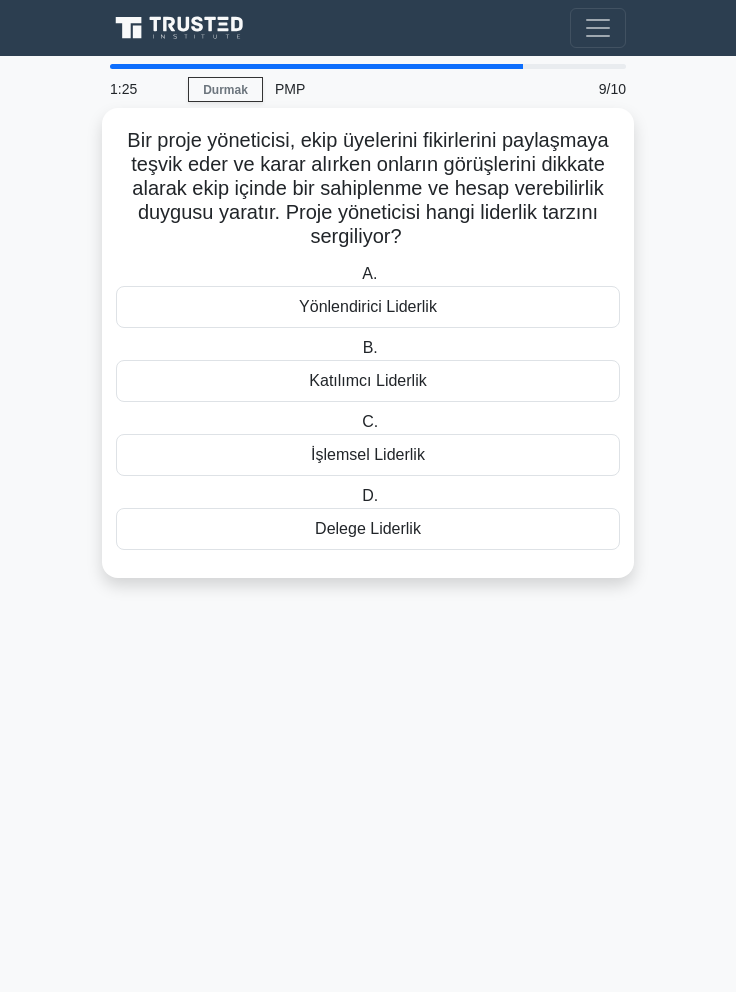click on "Yönlendirici Liderlik" at bounding box center [368, 307] 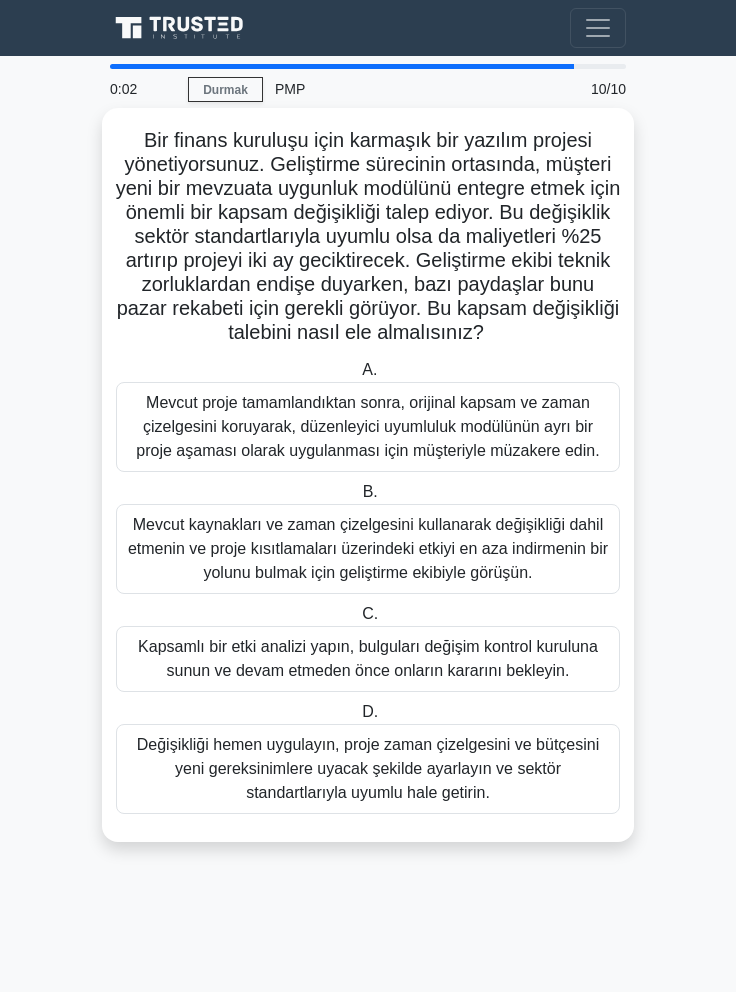 click on "Kapsamlı bir etki analizi yapın, bulguları değişim kontrol kuruluna sunun ve devam etmeden önce onların kararını bekleyin." at bounding box center [368, 658] 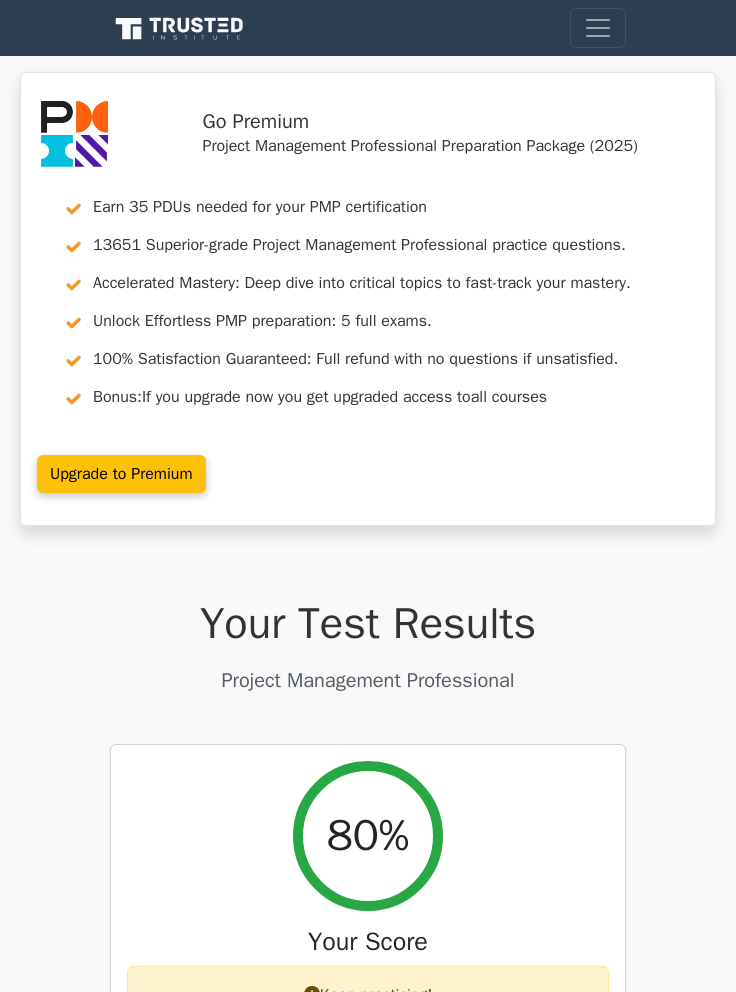 scroll, scrollTop: 0, scrollLeft: 0, axis: both 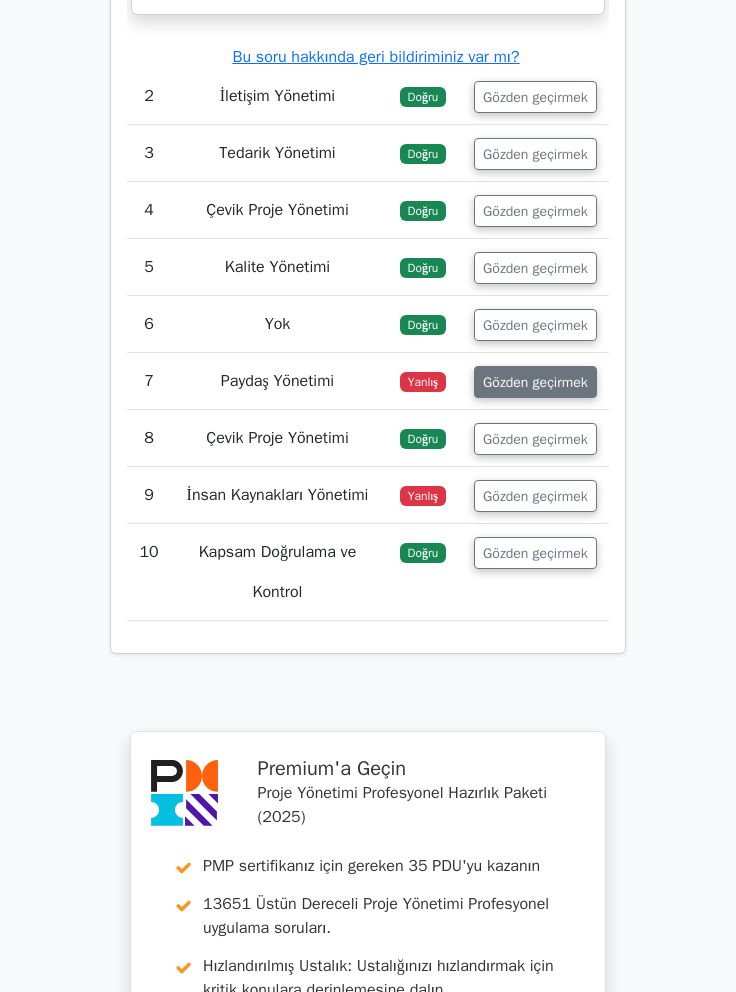 click on "Gözden geçirmek" at bounding box center [535, 382] 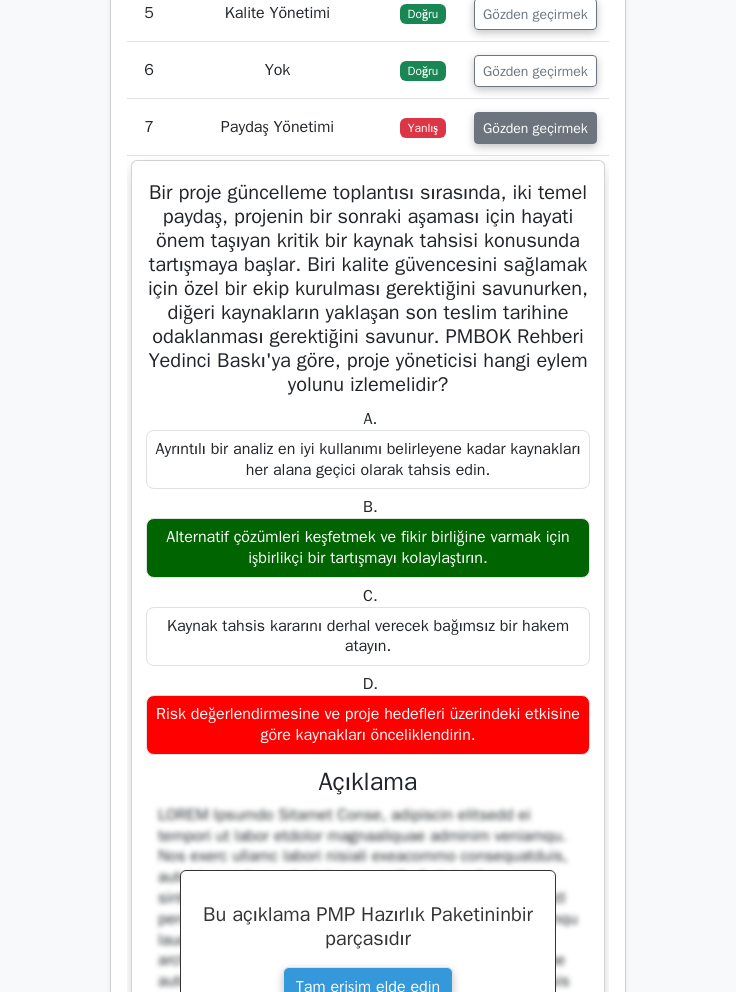 scroll, scrollTop: 3990, scrollLeft: 0, axis: vertical 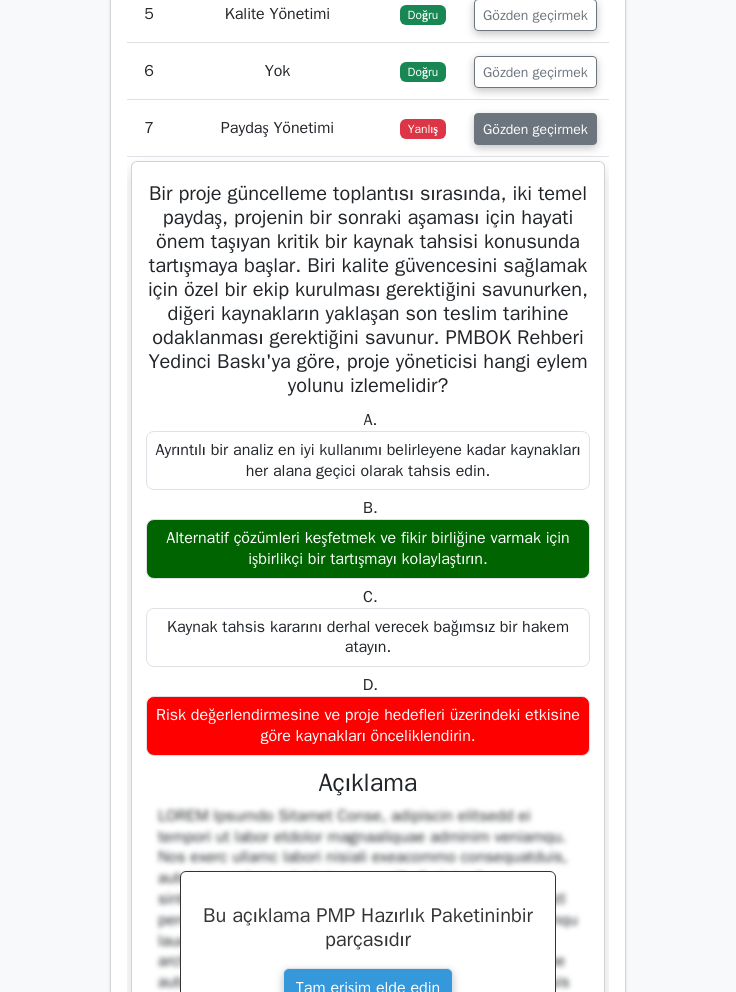 click on "Gözden geçirmek" at bounding box center (535, 129) 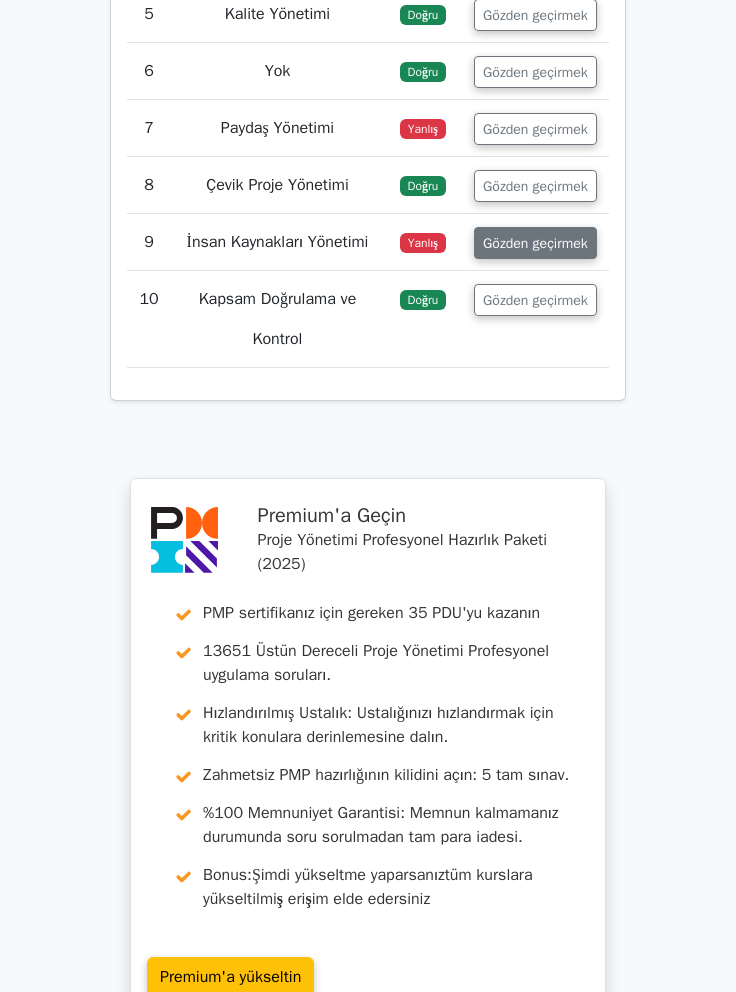 click on "Gözden geçirmek" at bounding box center (535, 243) 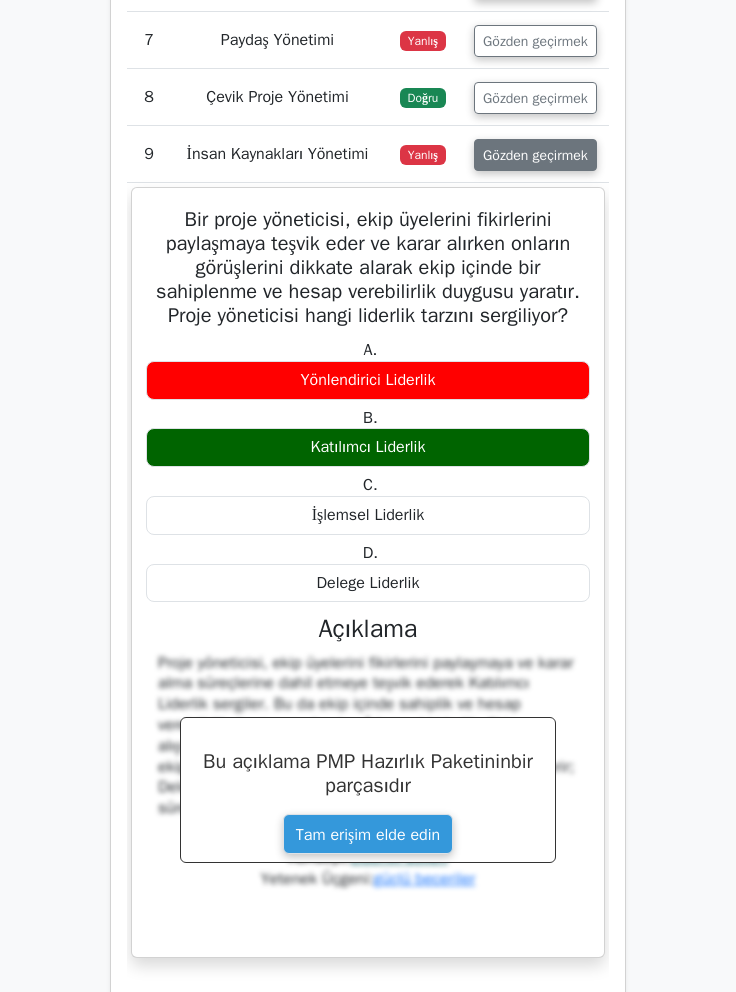 scroll, scrollTop: 4078, scrollLeft: 0, axis: vertical 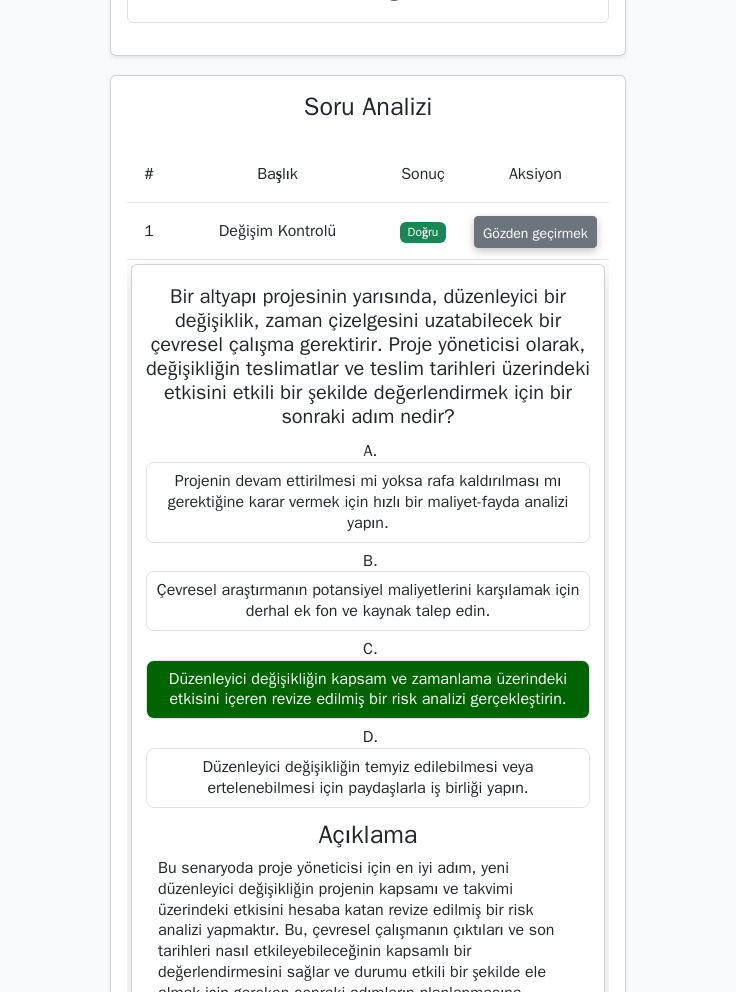 click on "Gözden geçirmek" at bounding box center (535, 232) 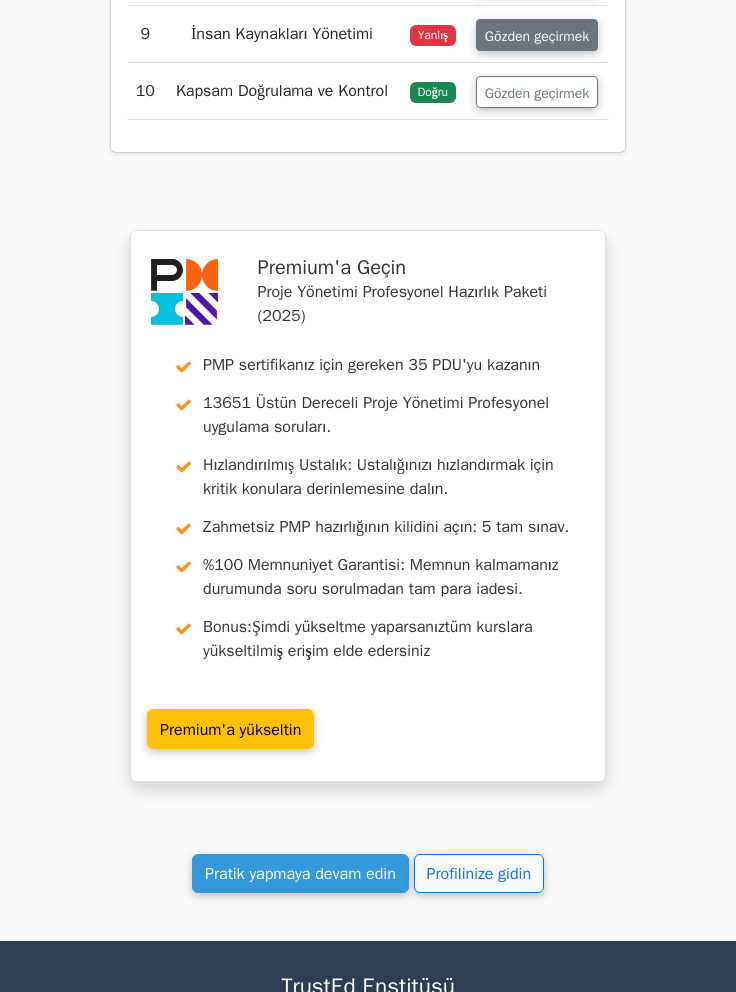 click on "Gözden geçirmek" at bounding box center [537, 35] 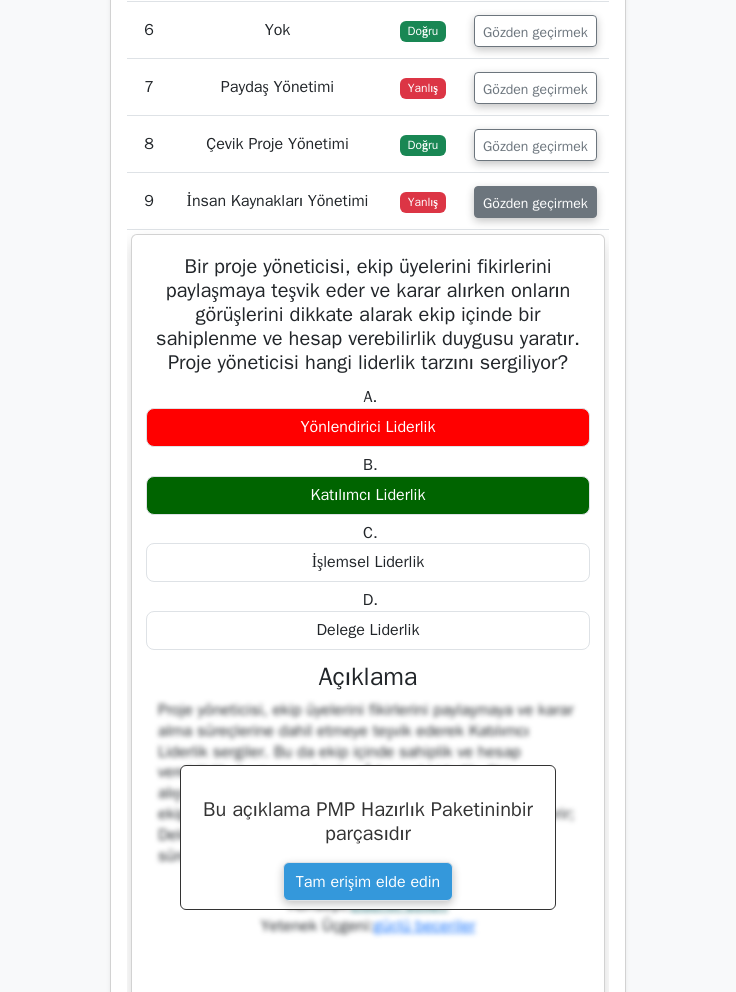 scroll, scrollTop: 2763, scrollLeft: 0, axis: vertical 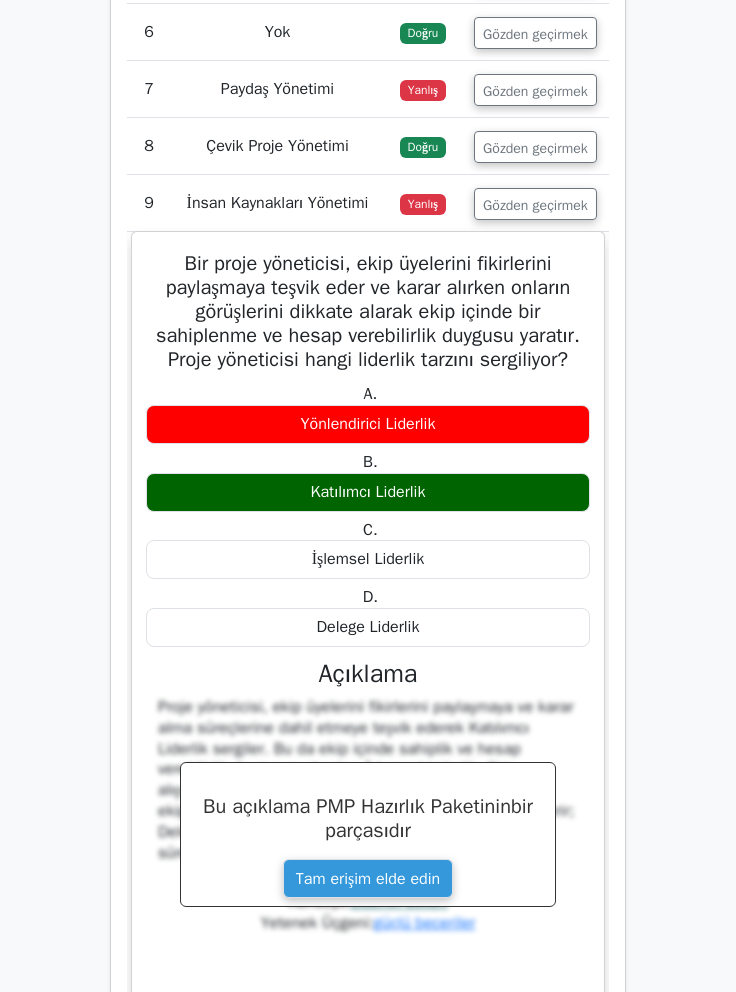 click on "Bir proje yöneticisi, ekip üyelerini fikirlerini paylaşmaya teşvik eder ve karar alırken onların görüşlerini dikkate alarak ekip içinde bir sahiplenme ve hesap verebilirlik duygusu yaratır. Proje yöneticisi hangi liderlik tarzını sergiliyor?
A.
Yönlendirici Liderlik
B." at bounding box center (368, 616) 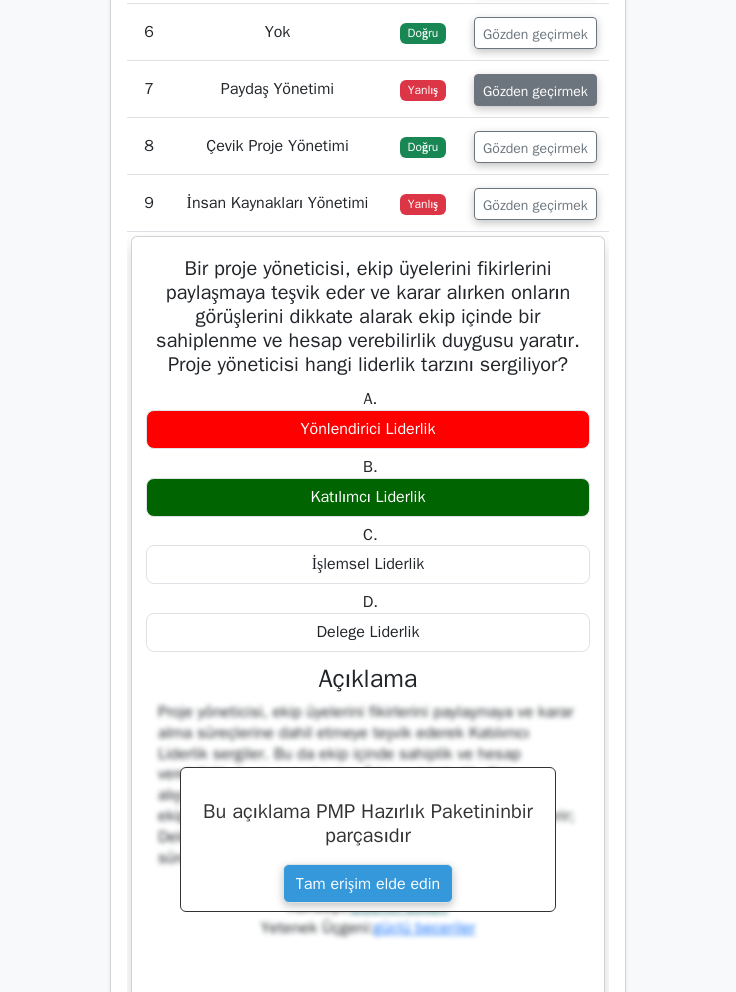 click on "Gözden geçirmek" at bounding box center (535, 90) 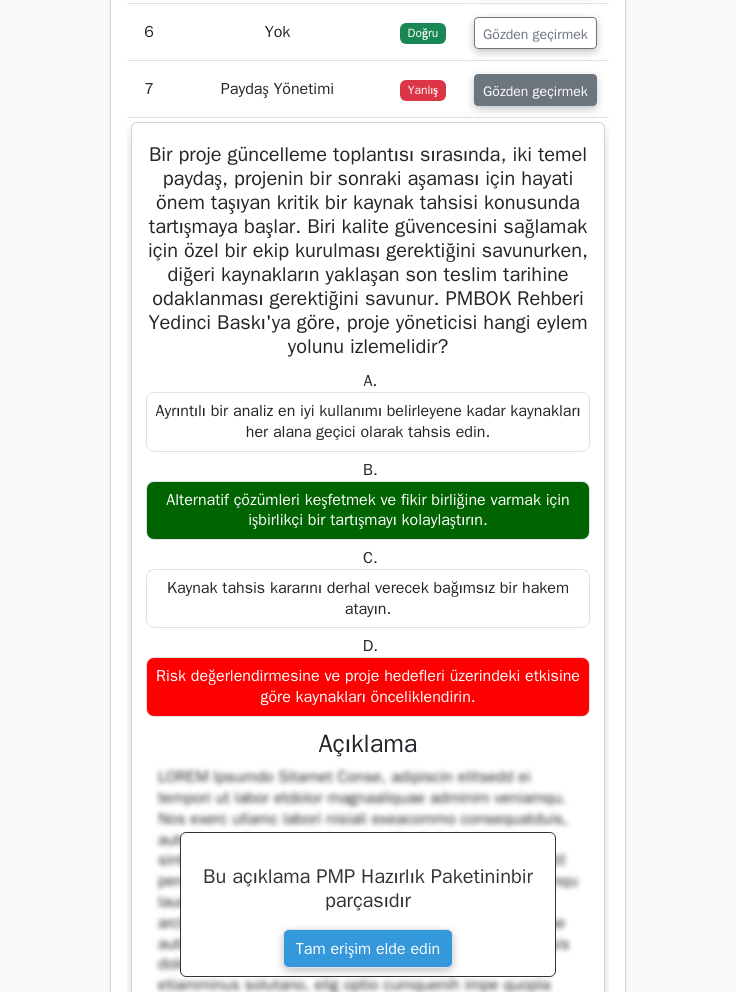 click on "Gözden geçirmek" at bounding box center [535, 90] 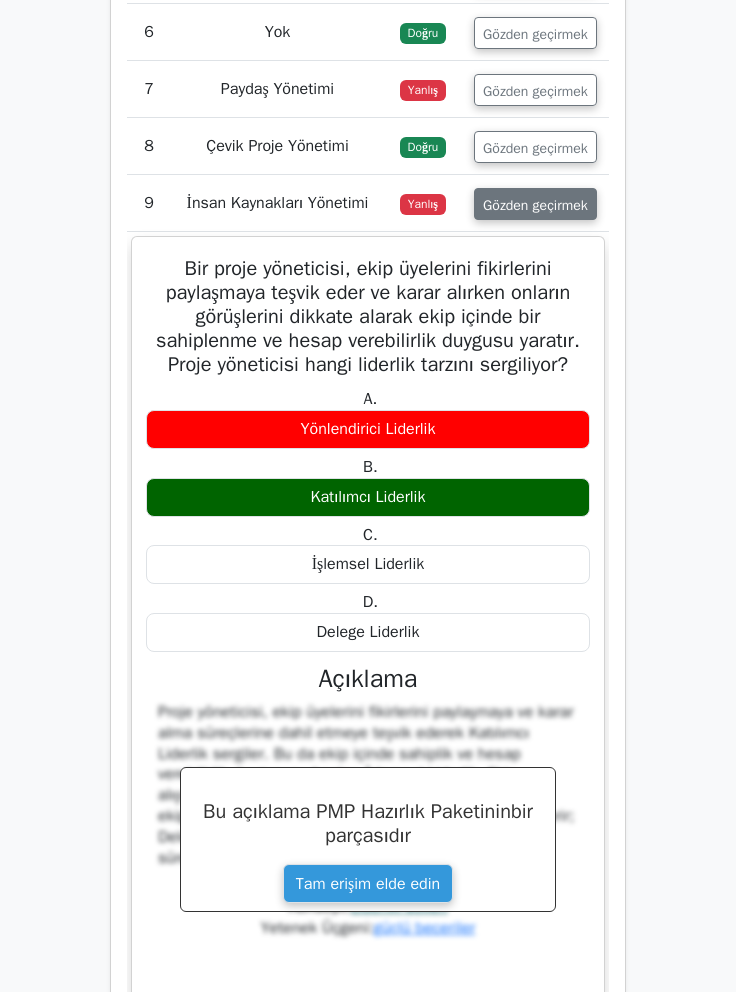 click on "Gözden geçirmek" at bounding box center [535, 204] 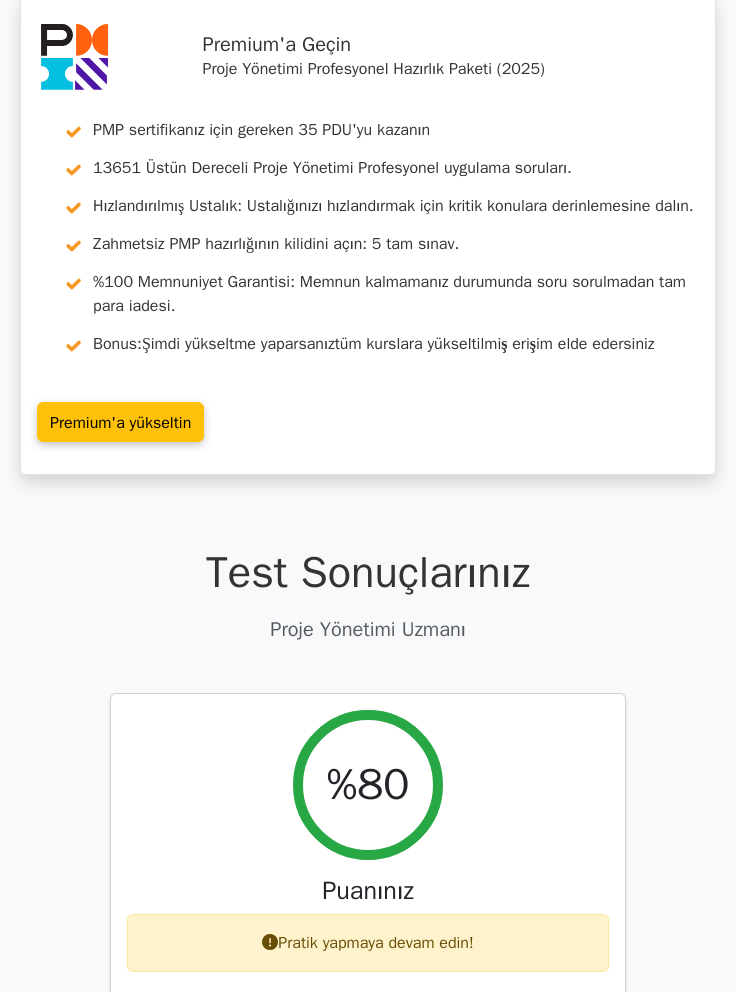 scroll, scrollTop: 0, scrollLeft: 0, axis: both 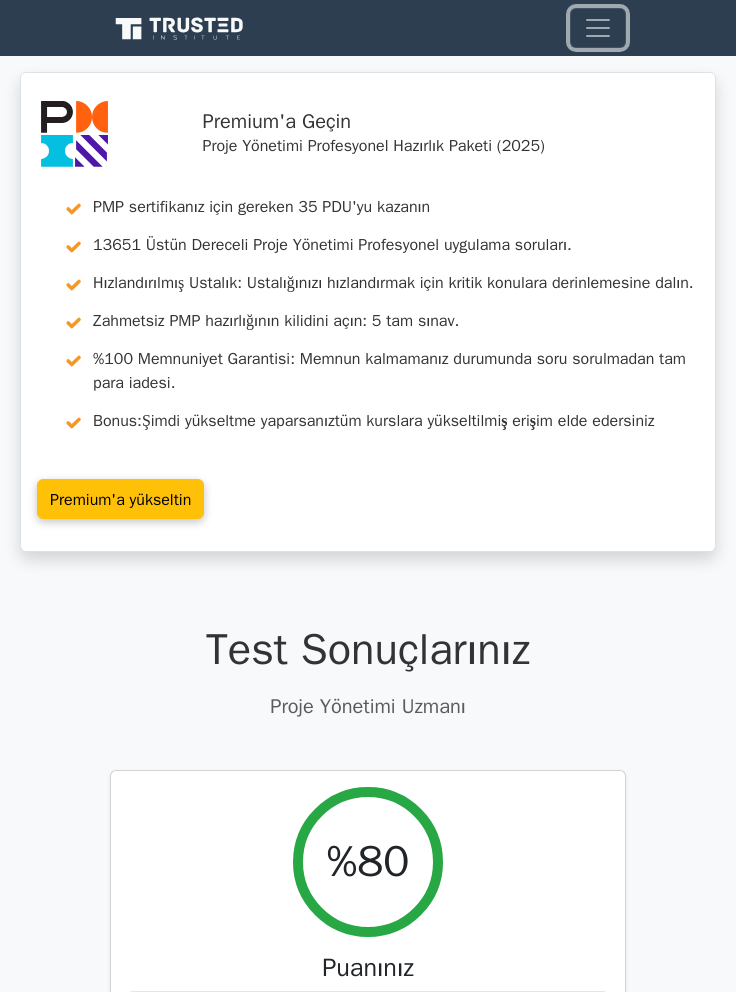 click at bounding box center (598, 28) 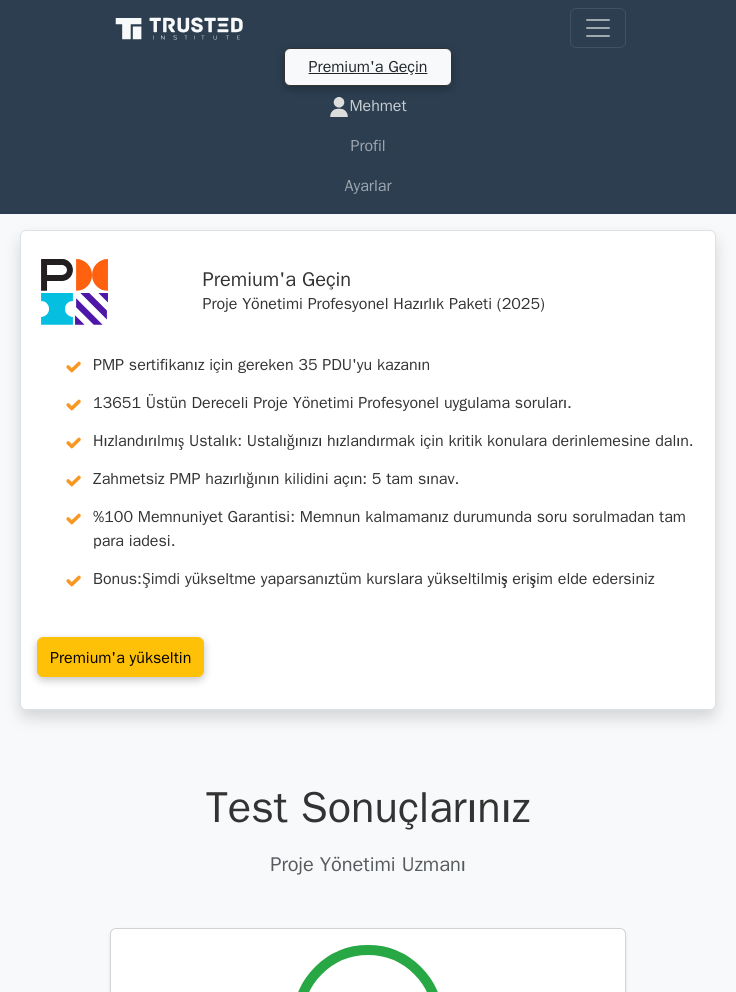 click on "Mehmet" at bounding box center [368, 106] 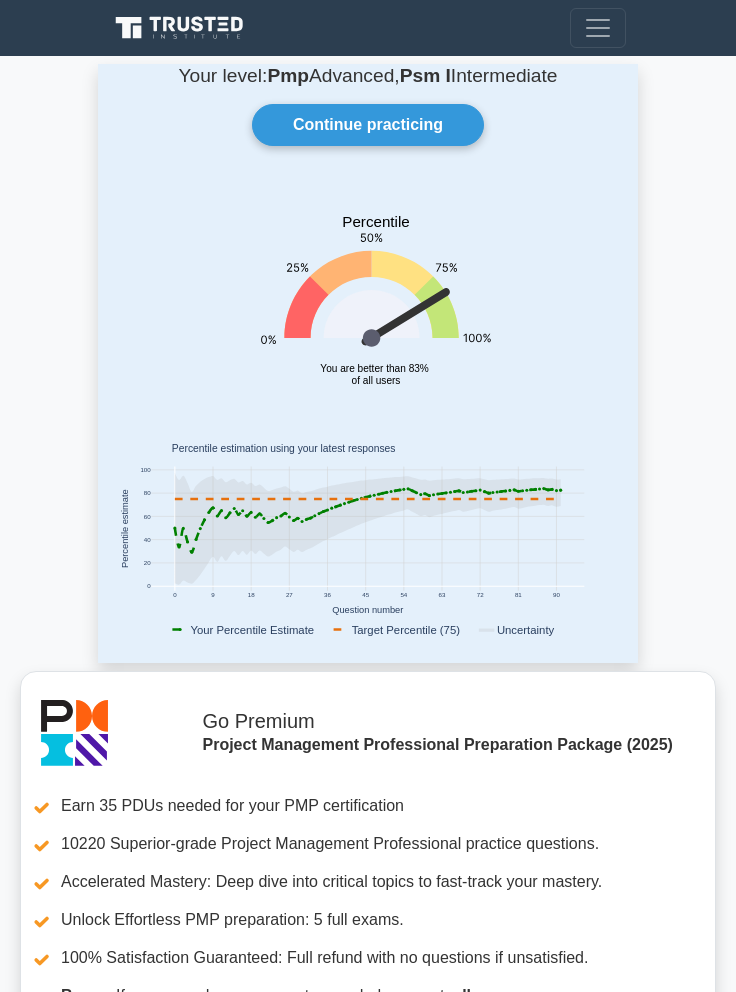 scroll, scrollTop: 0, scrollLeft: 0, axis: both 